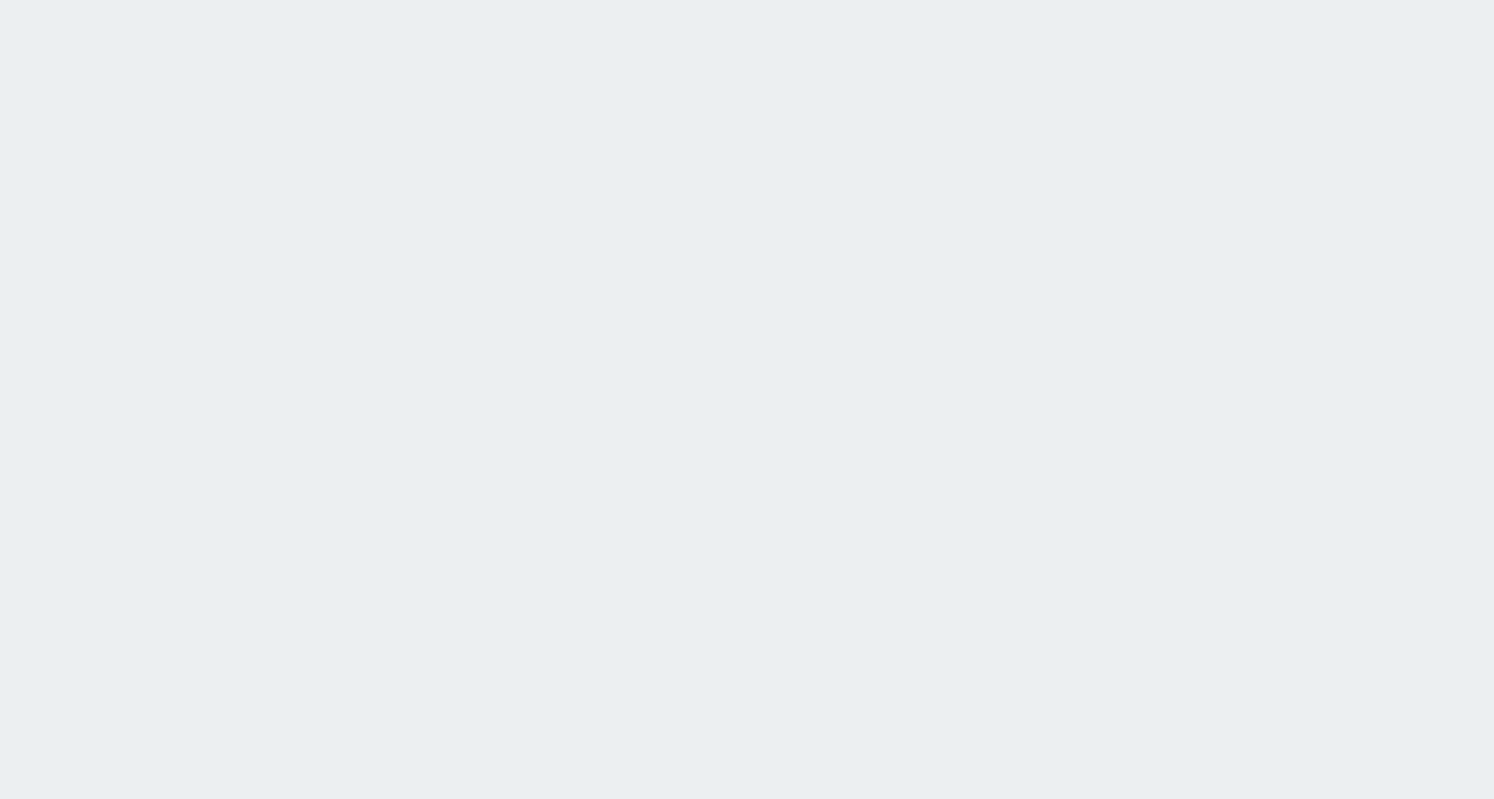 scroll, scrollTop: 0, scrollLeft: 0, axis: both 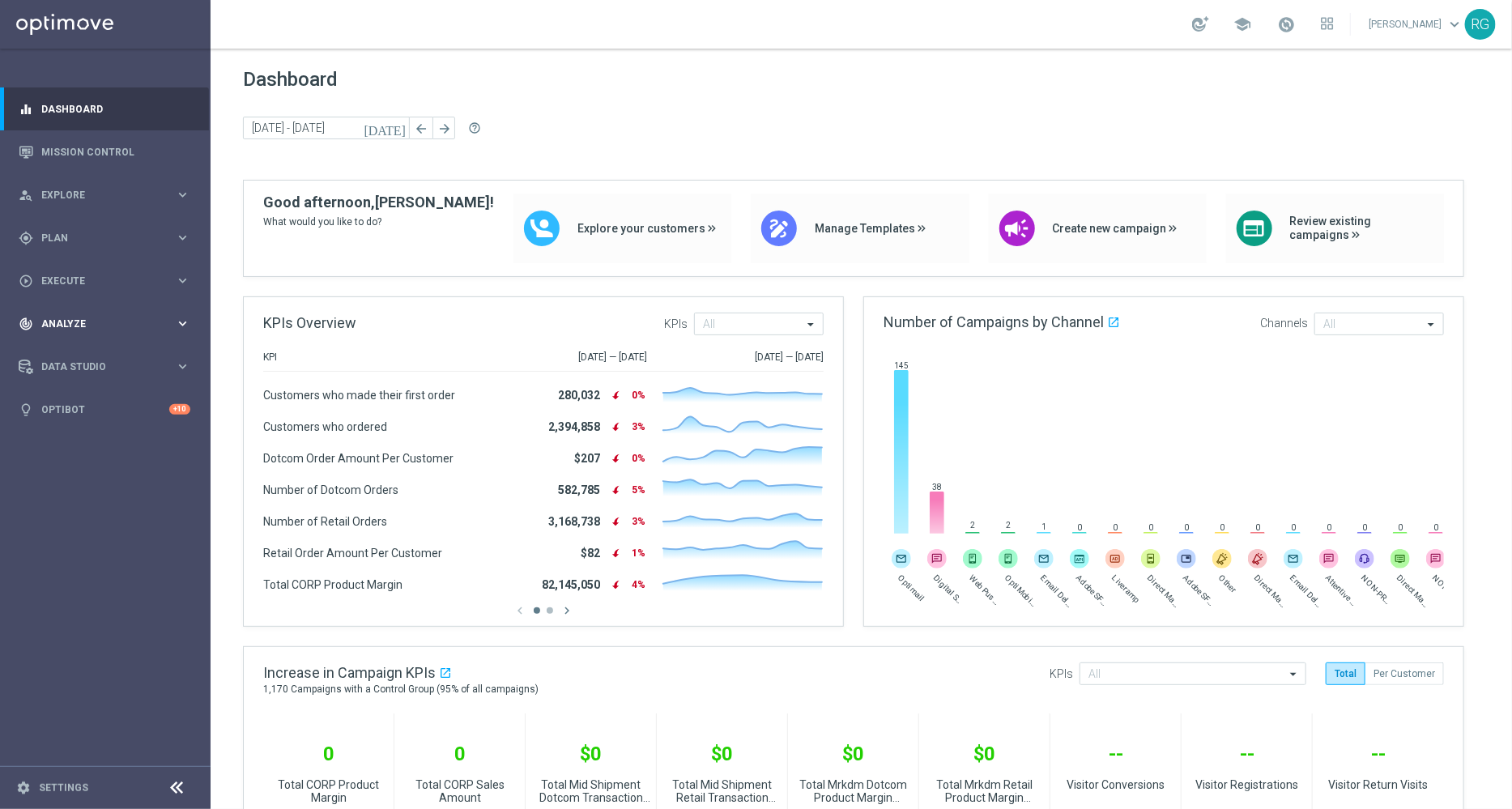 click on "Analyze" at bounding box center (108, 324) 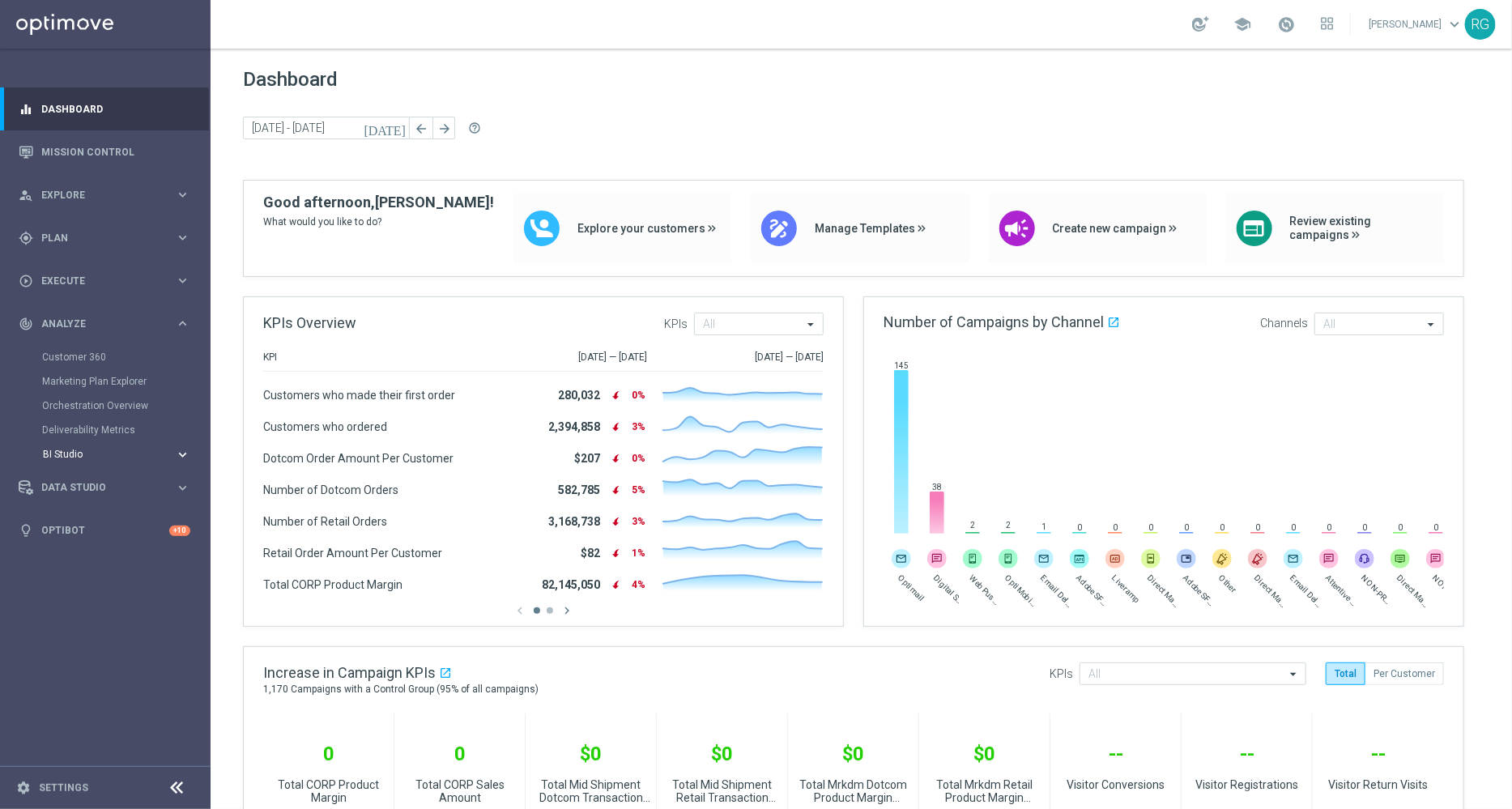 click on "BI Studio" at bounding box center (100, 454) 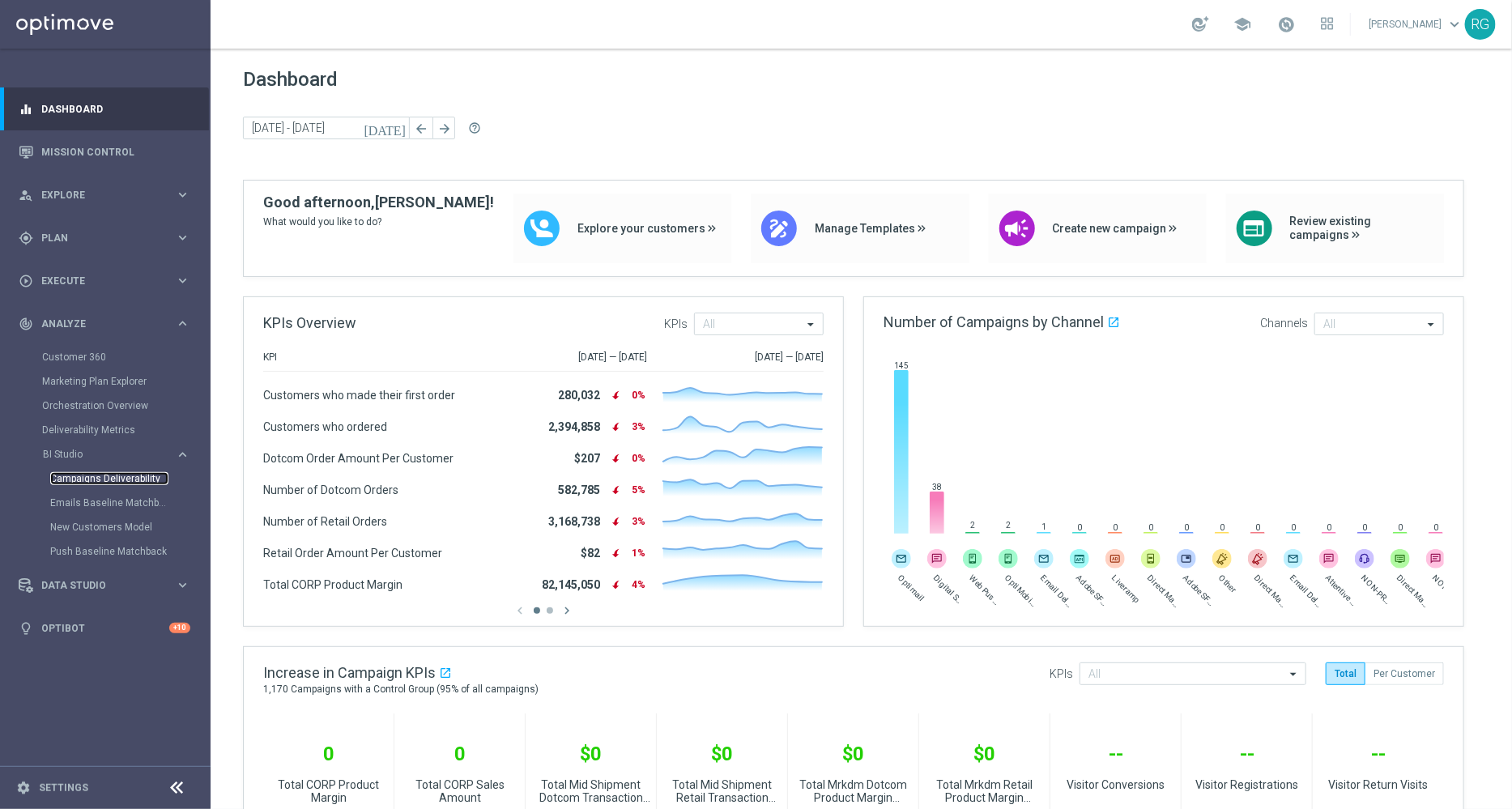 click on "Campaigns Deliverability" at bounding box center [109, 479] 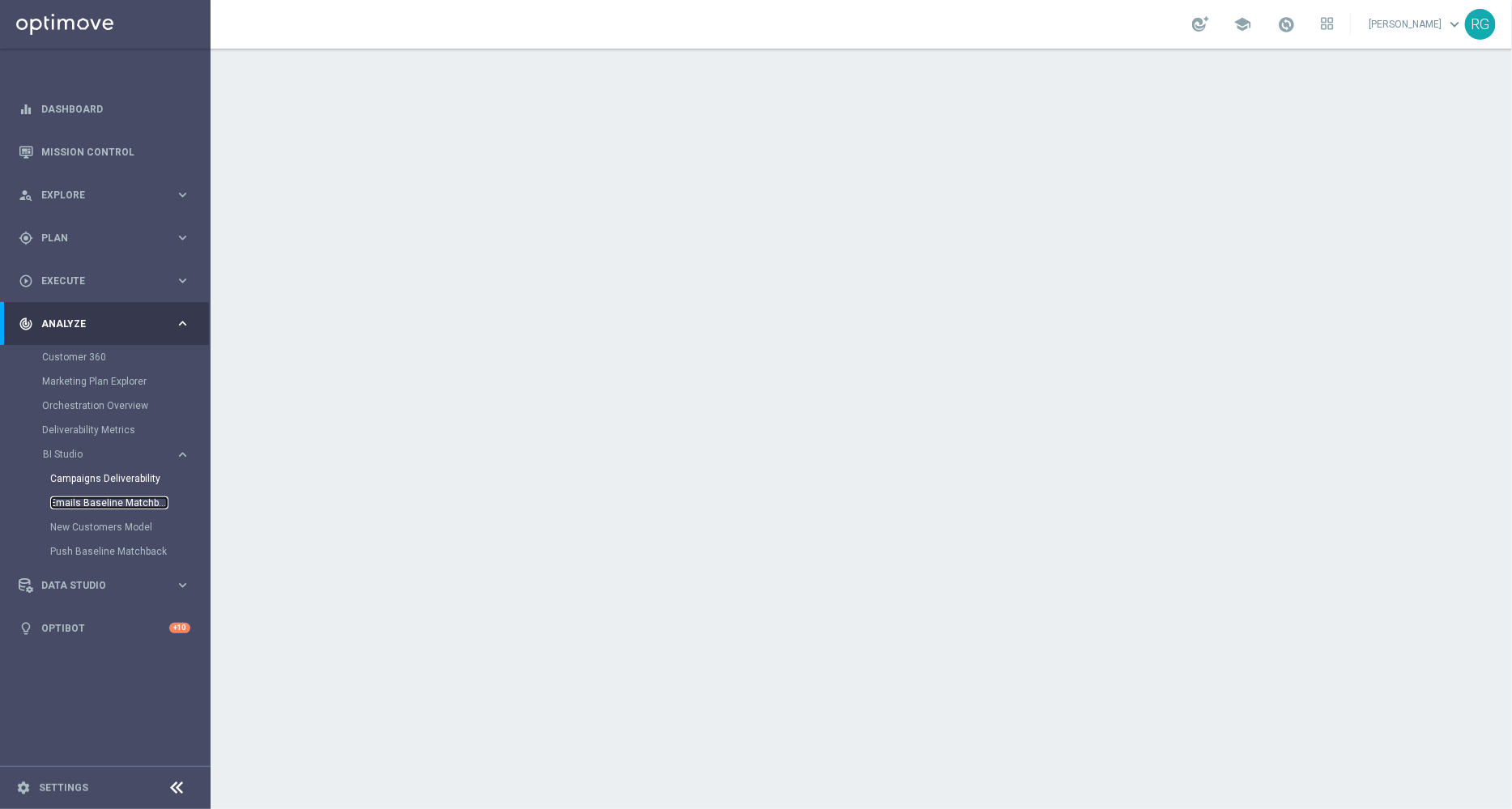 click on "Emails Baseline Matchback" at bounding box center (109, 503) 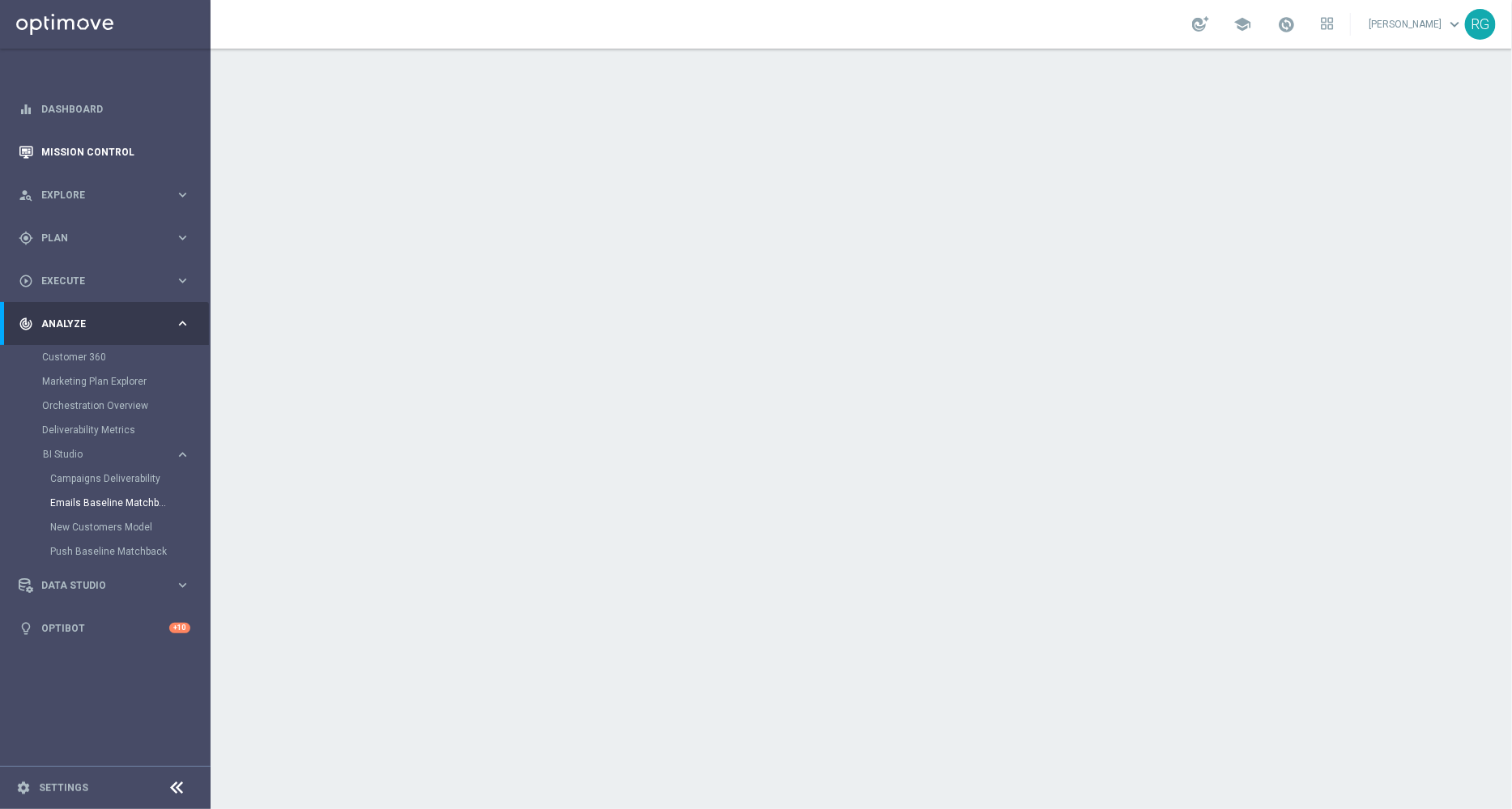 click on "Mission Control" at bounding box center (116, 151) 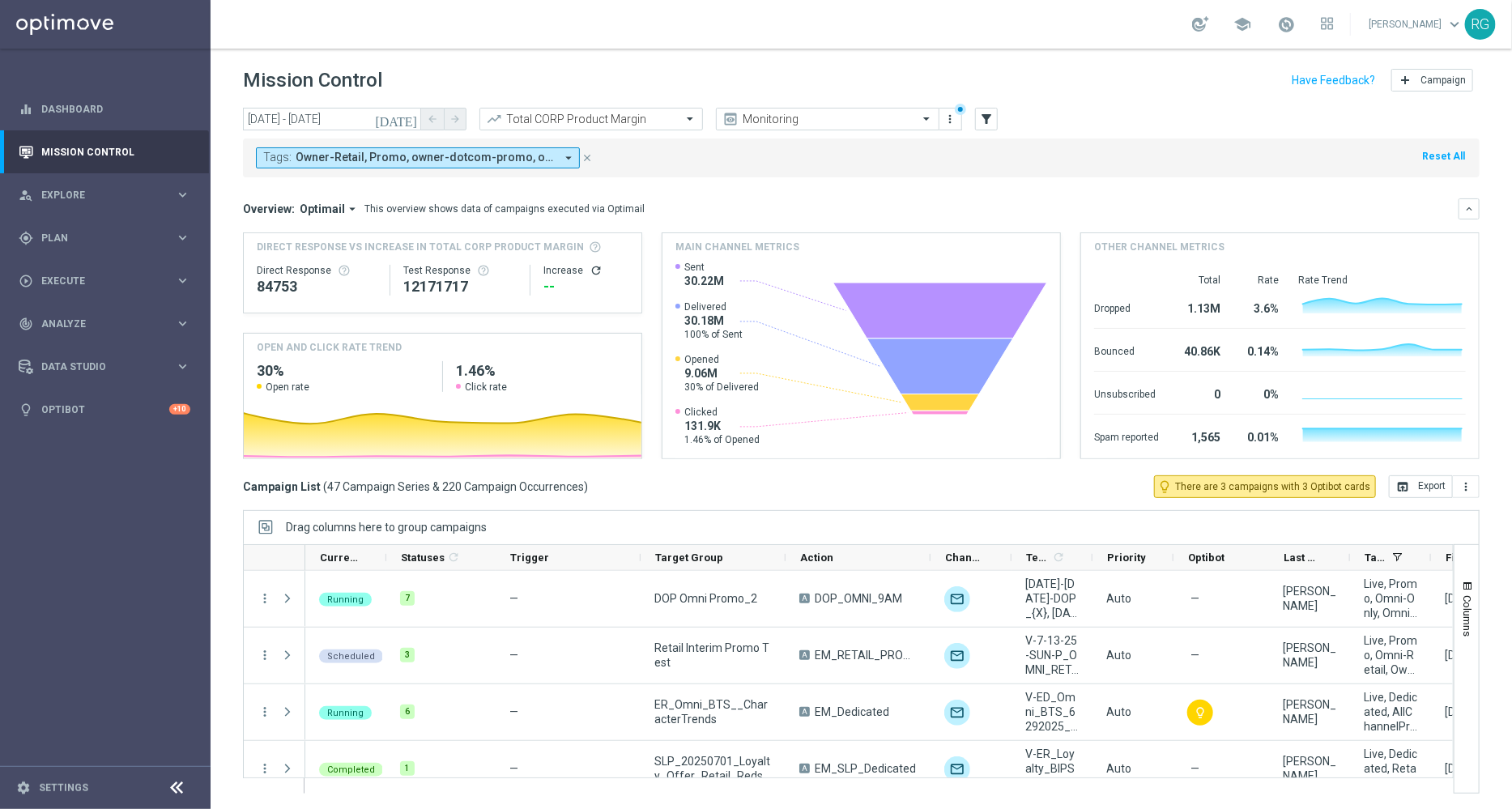 click on "arrow_drop_down" at bounding box center [569, 158] 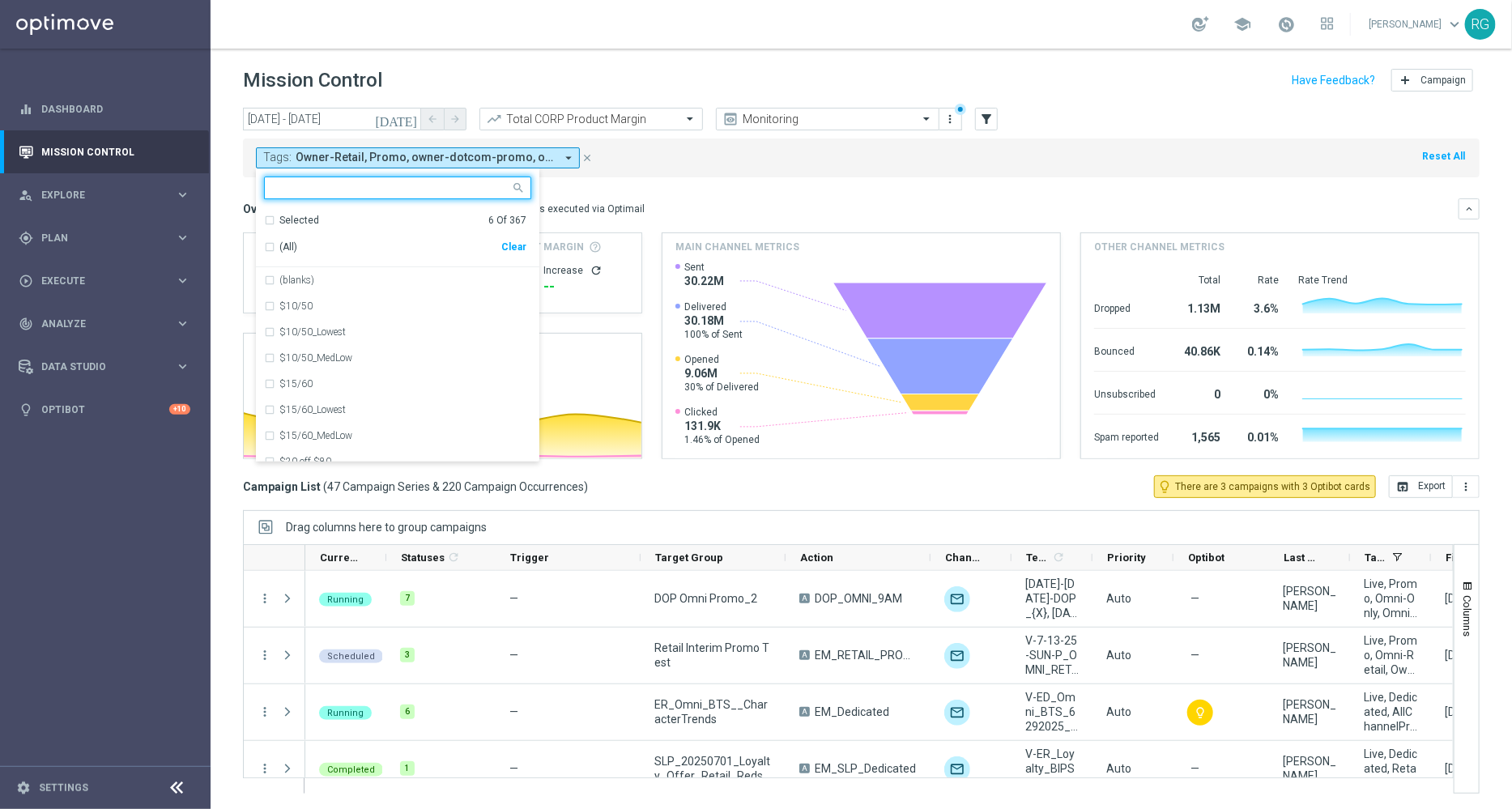 click on "(All)   Clear" at bounding box center [395, 244] 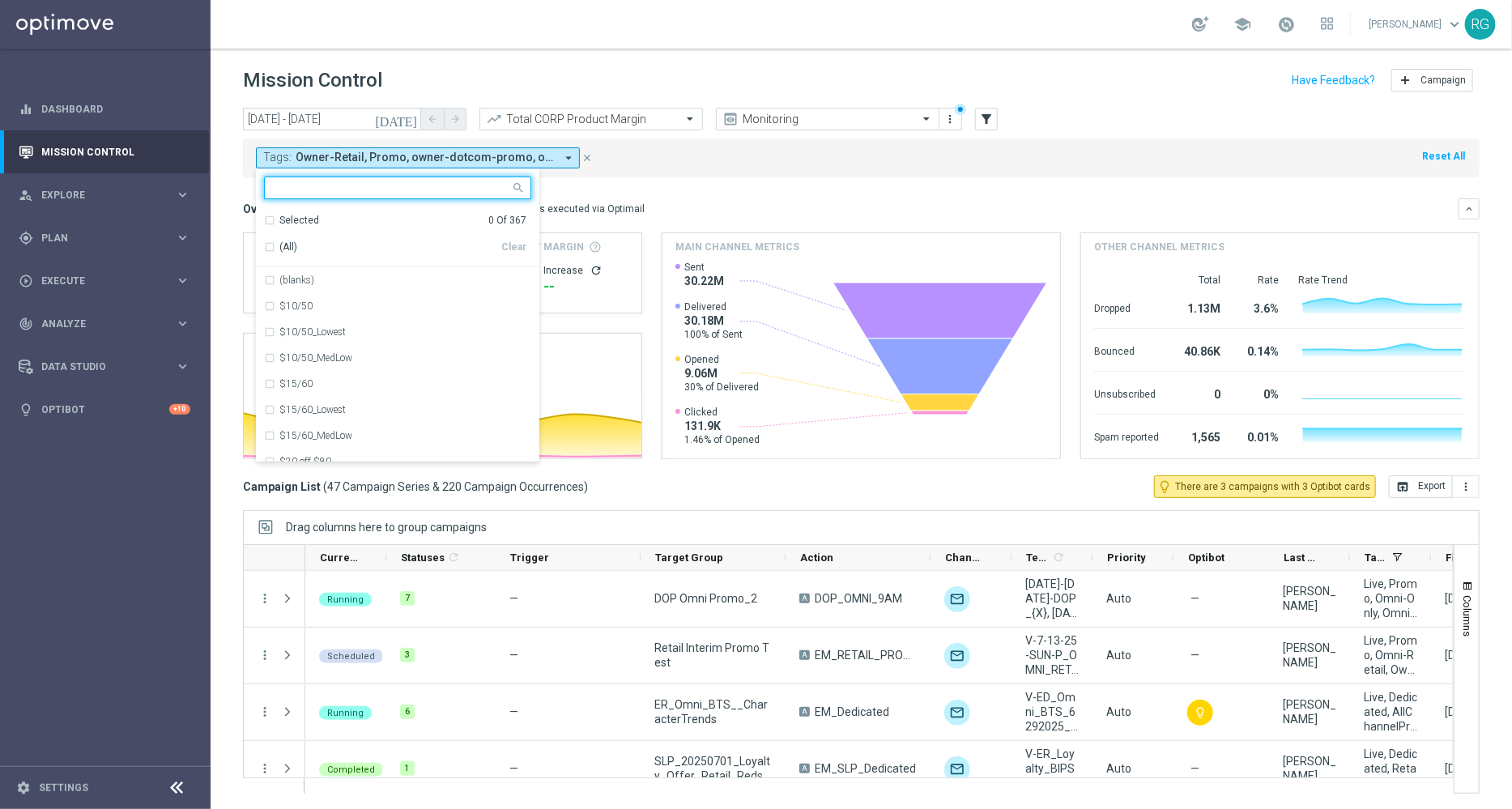 click at bounding box center [391, 188] 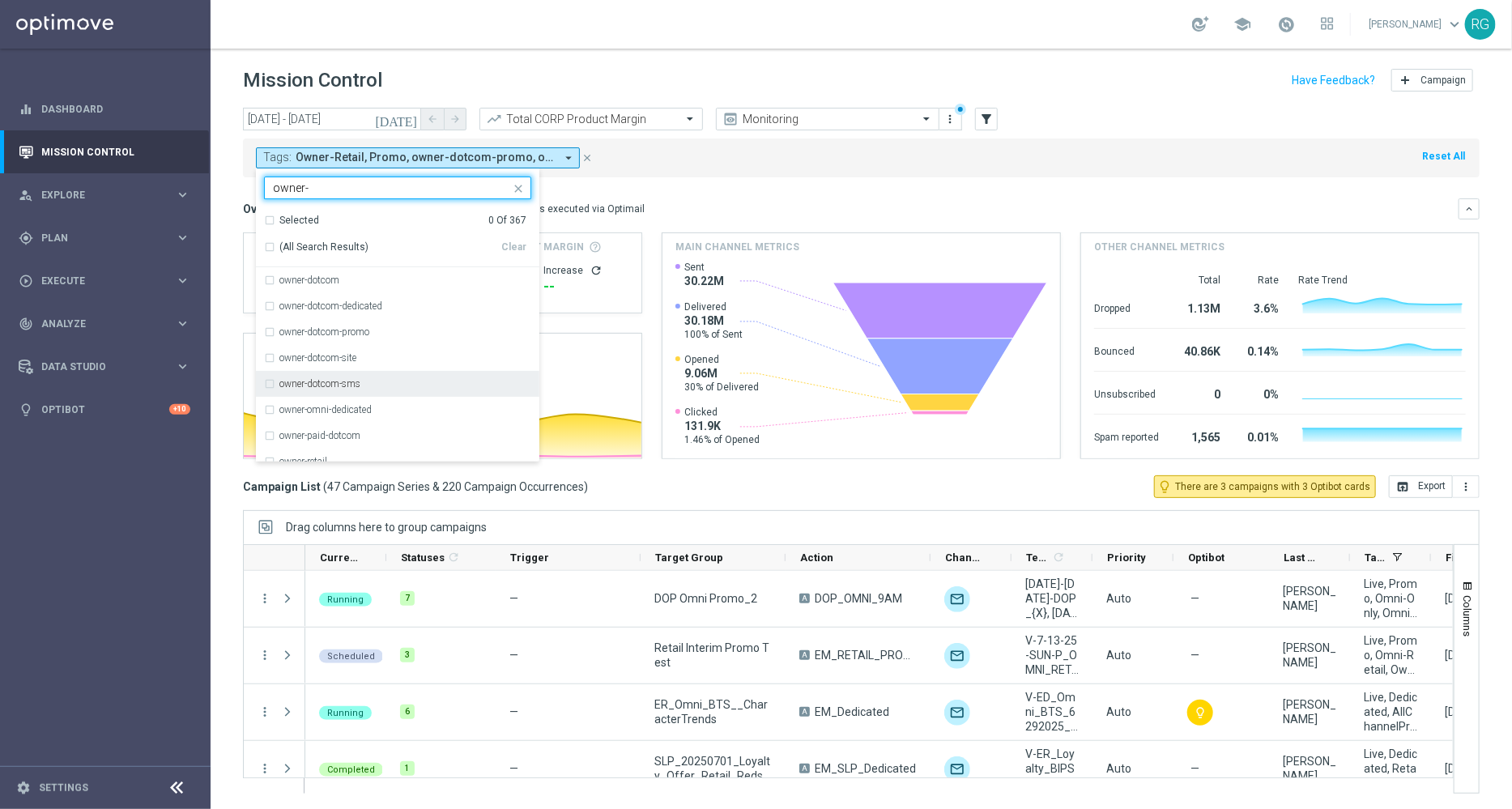 click on "owner-dotcom-sms" at bounding box center [398, 384] 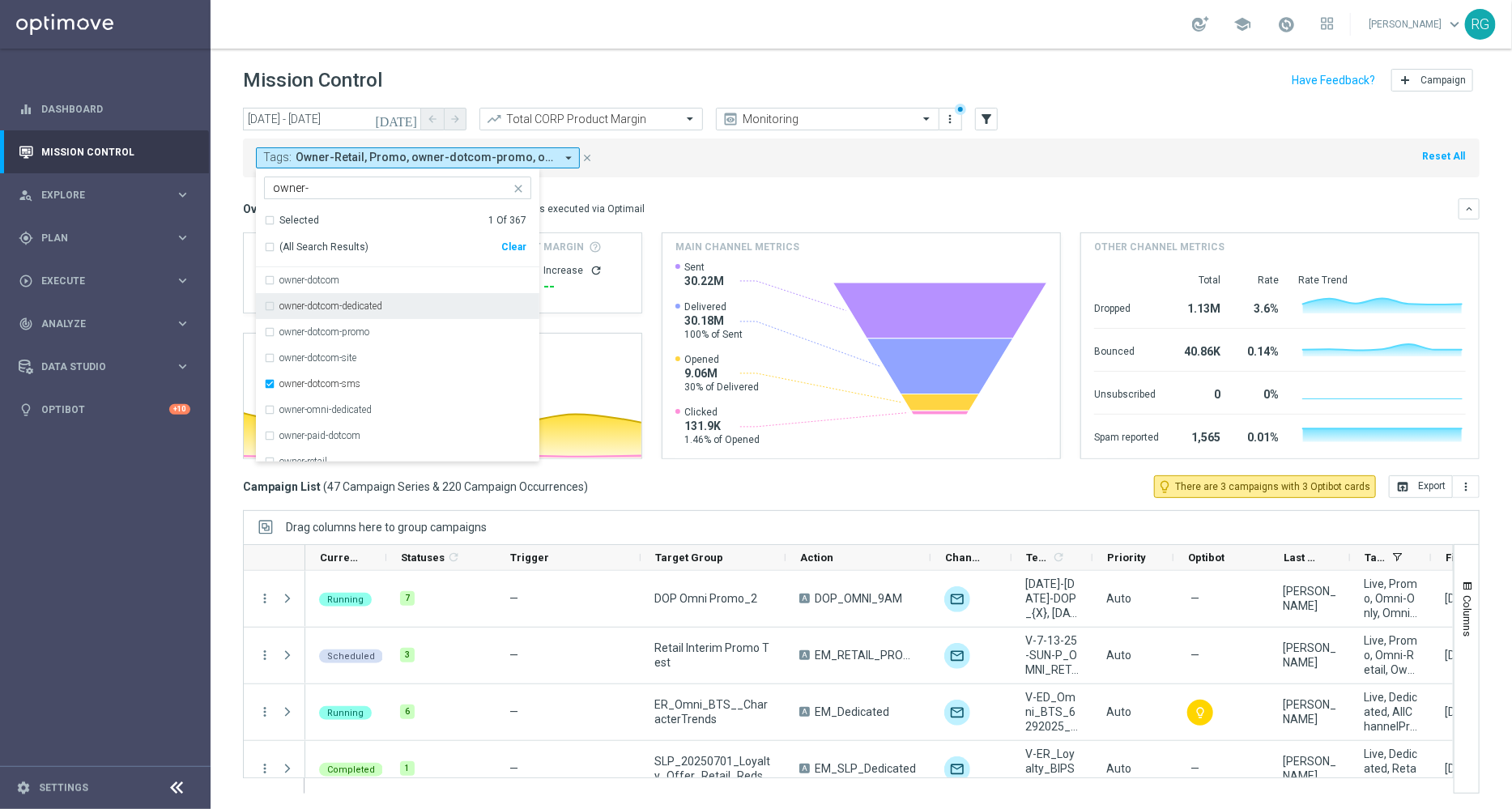 click on "Tags:
Owner-Retail, Promo, owner-dotcom-promo, owner-retail, owner-retail-promo, promo
arrow_drop_down
owner-dotcom-sms  owner-  Selected   1 Of 367  (All Search Results)   Clear  owner-dotcom owner-dotcom-dedicated owner-dotcom-promo owner-dotcom-site owner-dotcom-sms owner-omni-dedicated owner-paid-dotcom owner-retail Owner-Retail owner-retail-promo
close
close
Reset All" 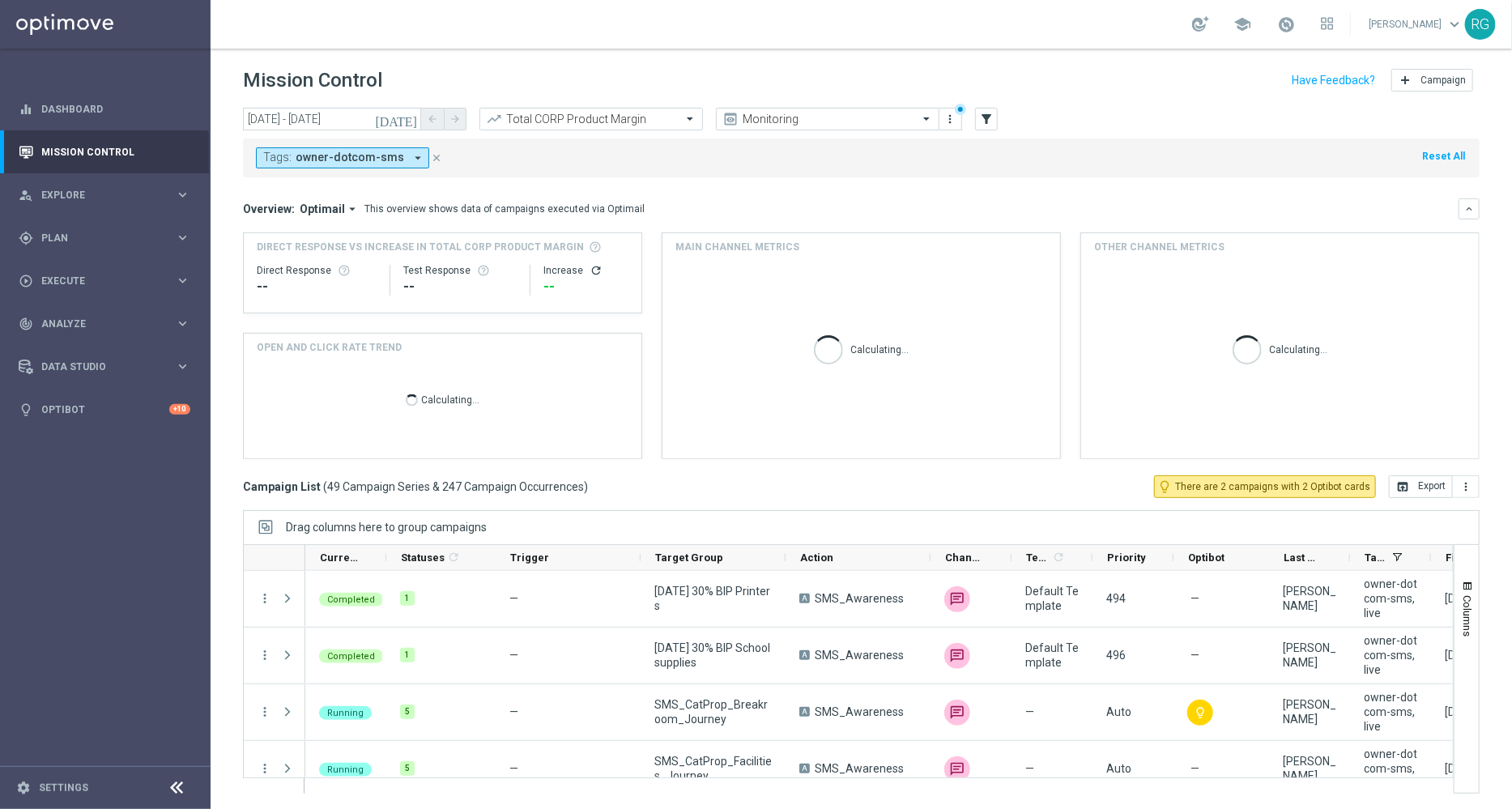 click on "Total CORP Product Margin" 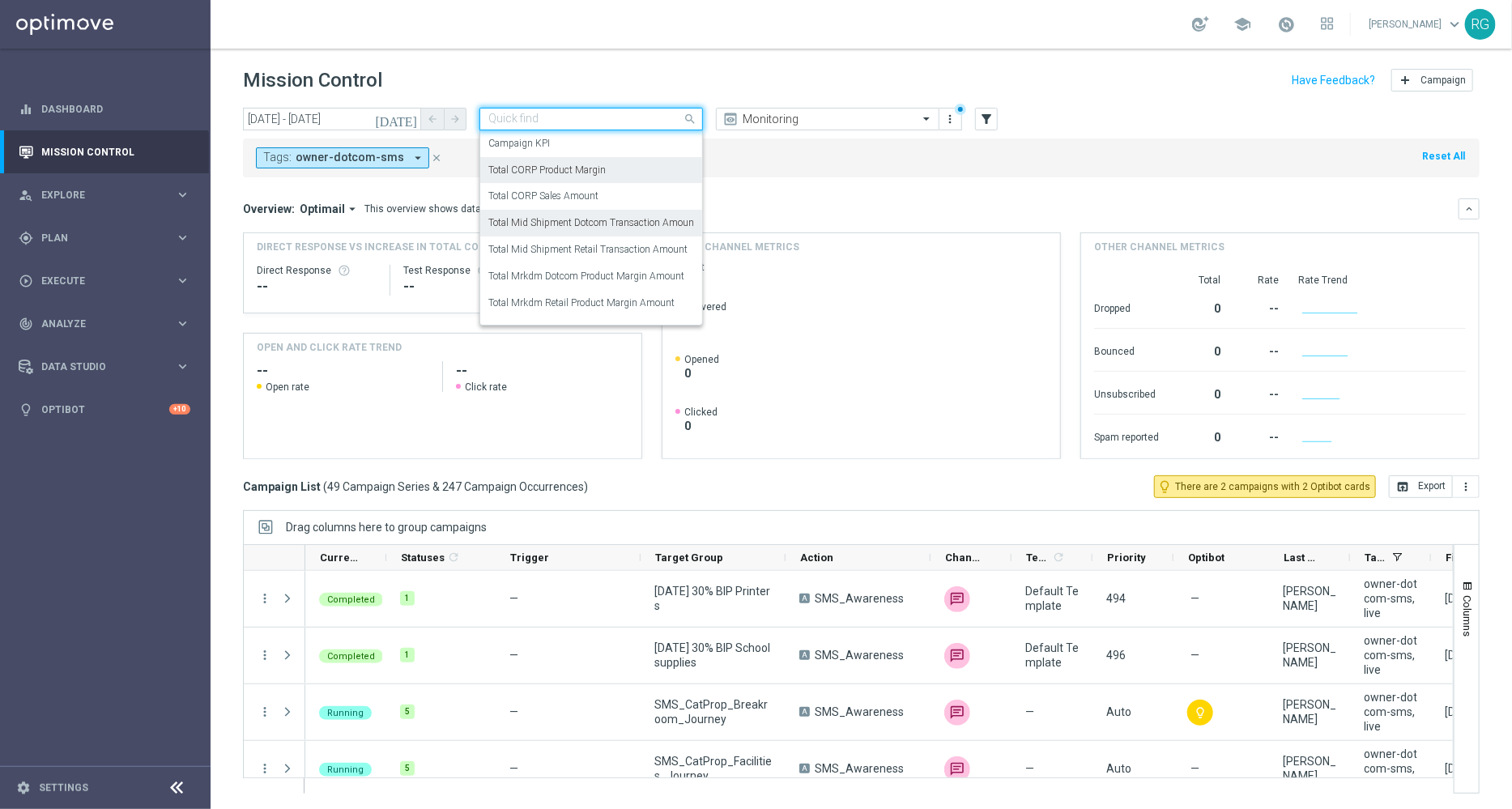 click on "Total Mid Shipment Dotcom Transaction Amount" at bounding box center (591, 223) 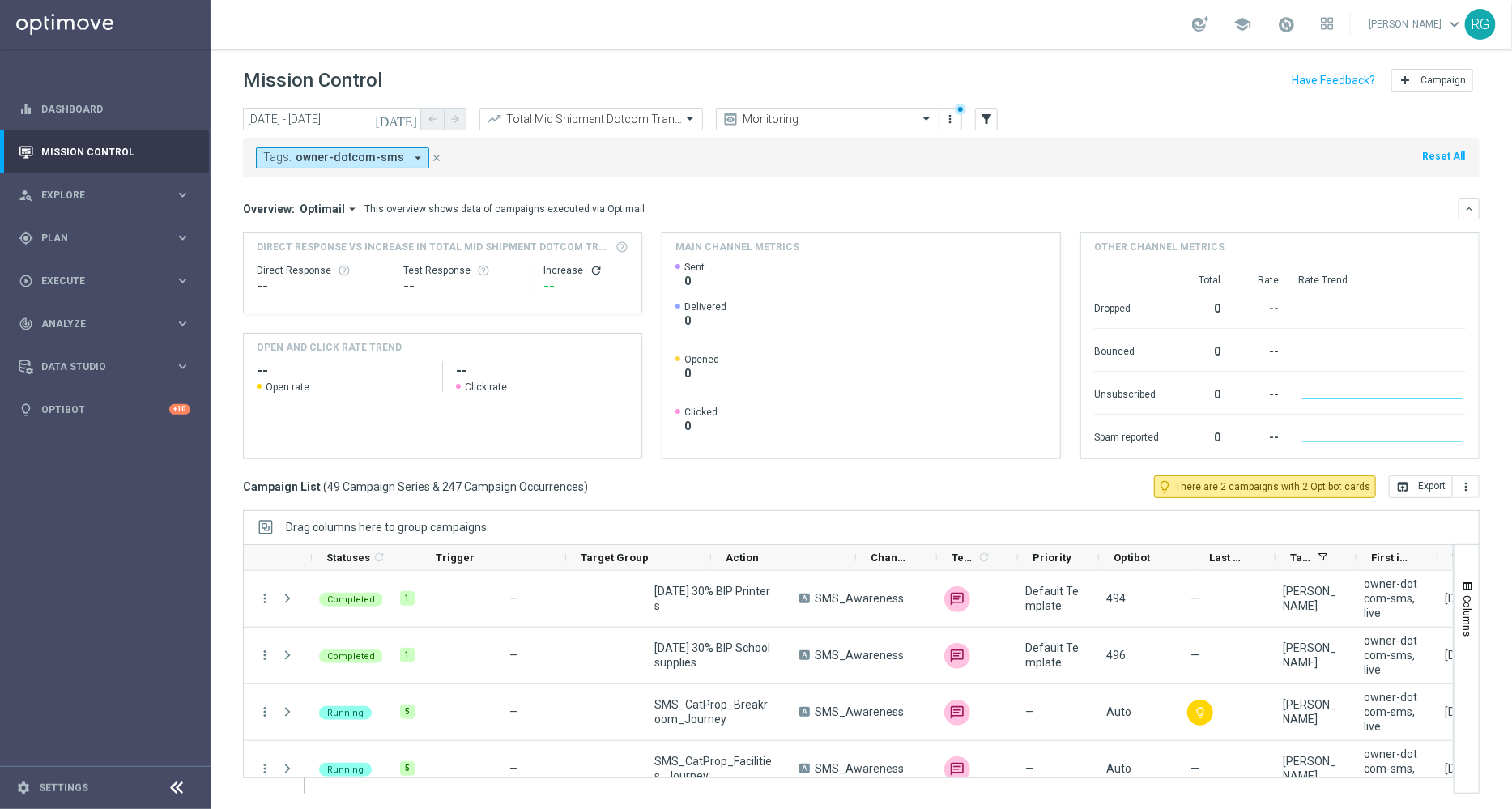 scroll, scrollTop: 0, scrollLeft: 319, axis: horizontal 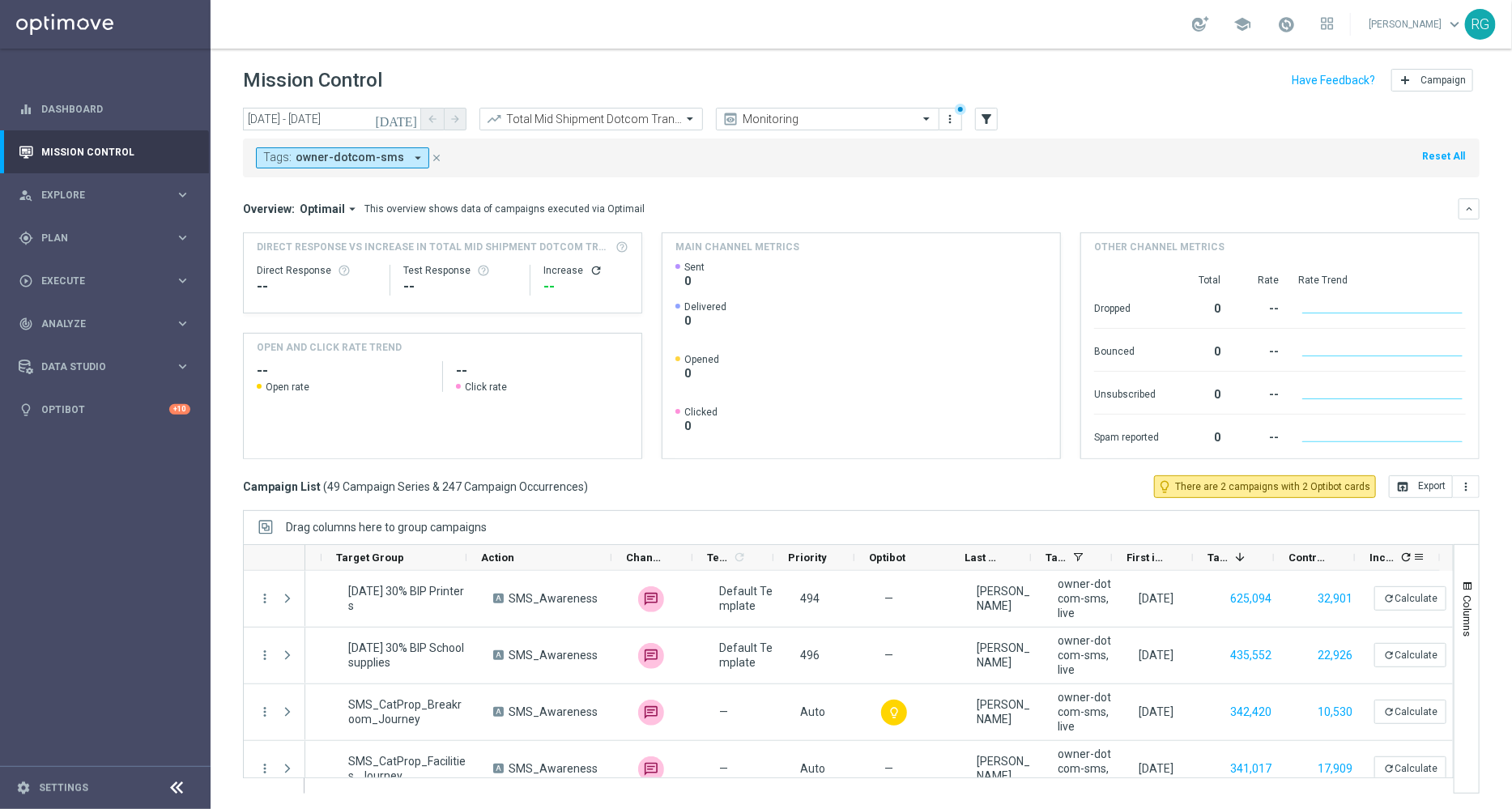 click on "refresh" at bounding box center [1406, 557] 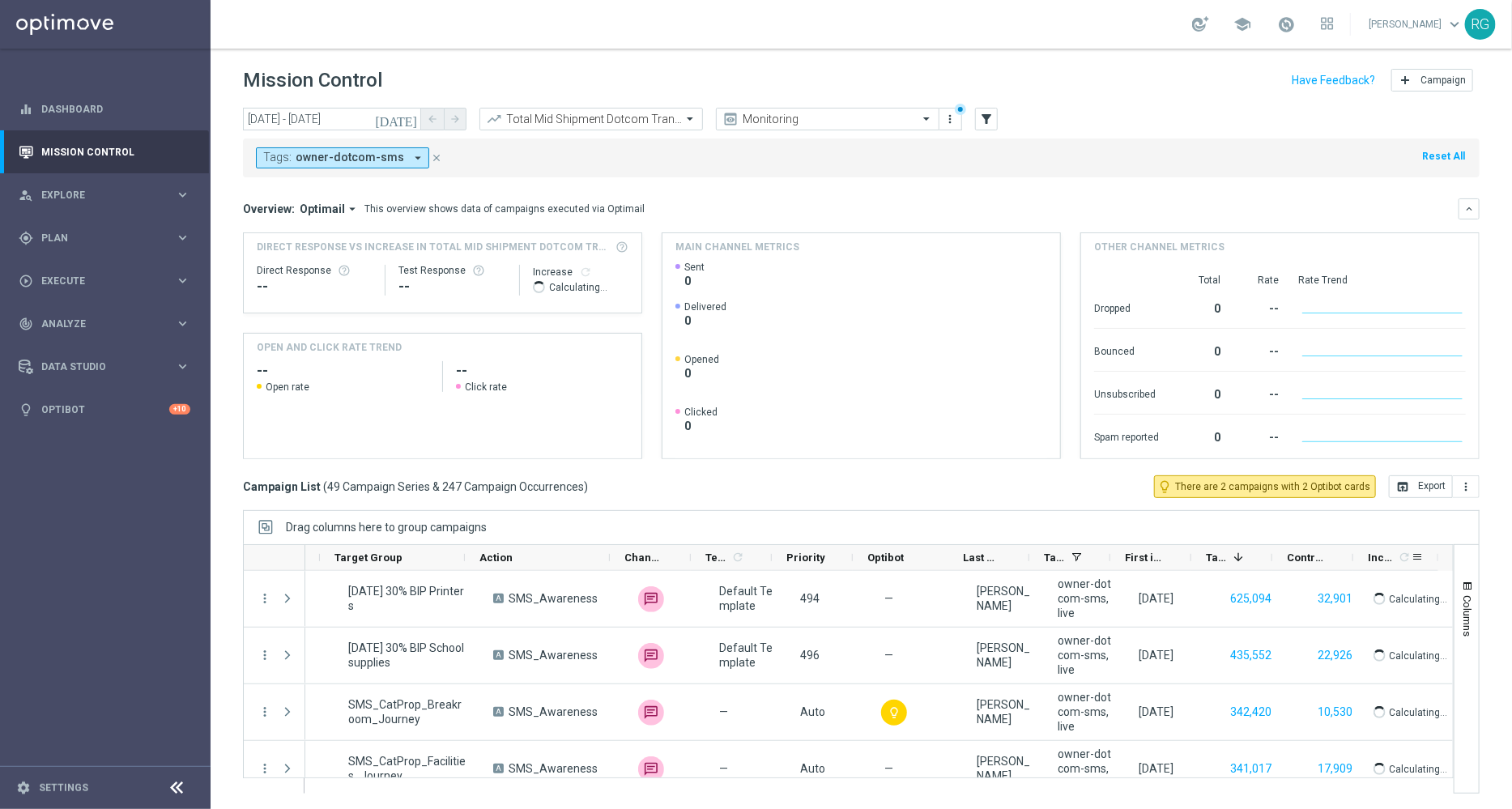 scroll, scrollTop: 0, scrollLeft: 320, axis: horizontal 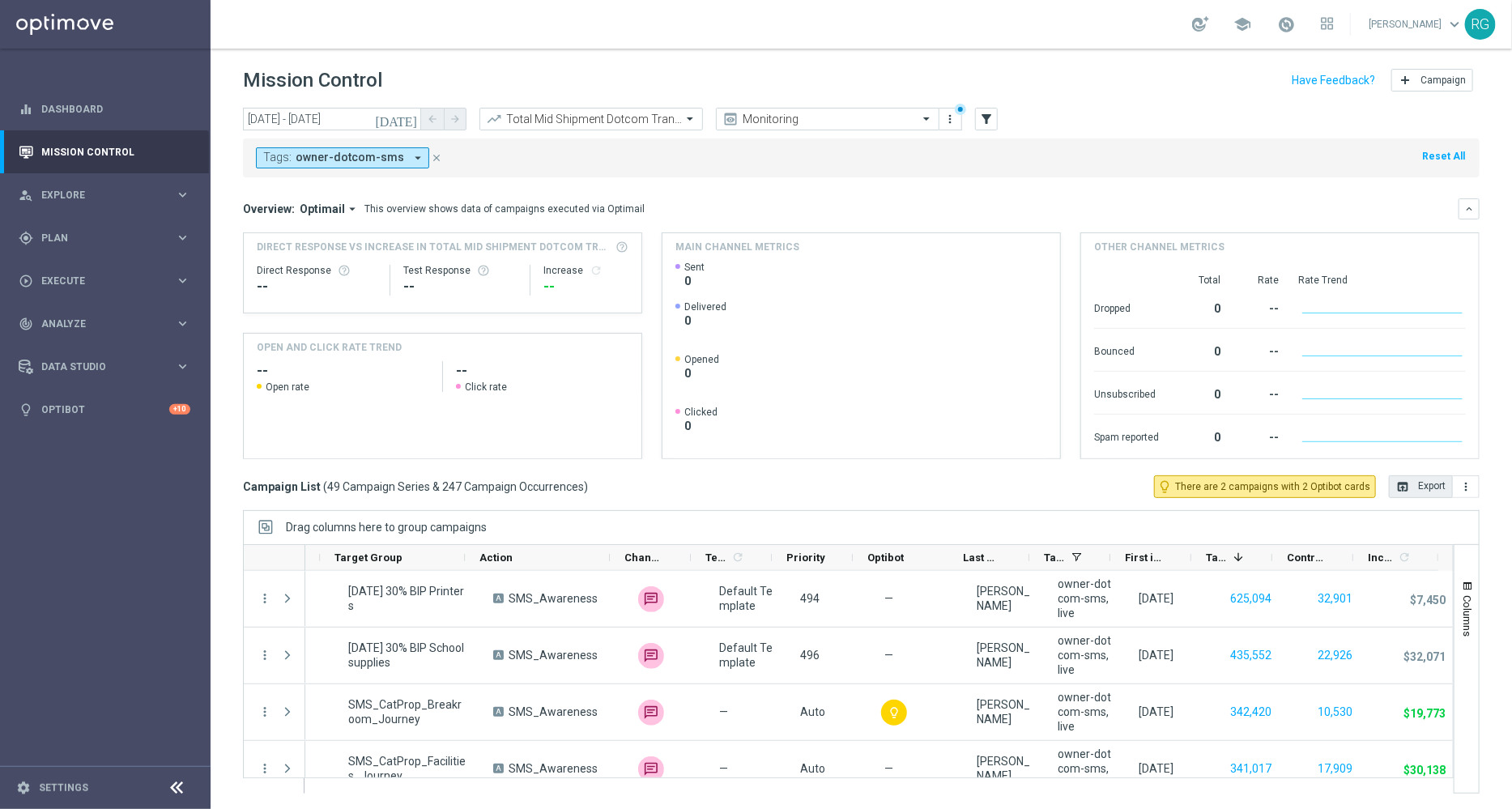 click on "open_in_browser
Export" 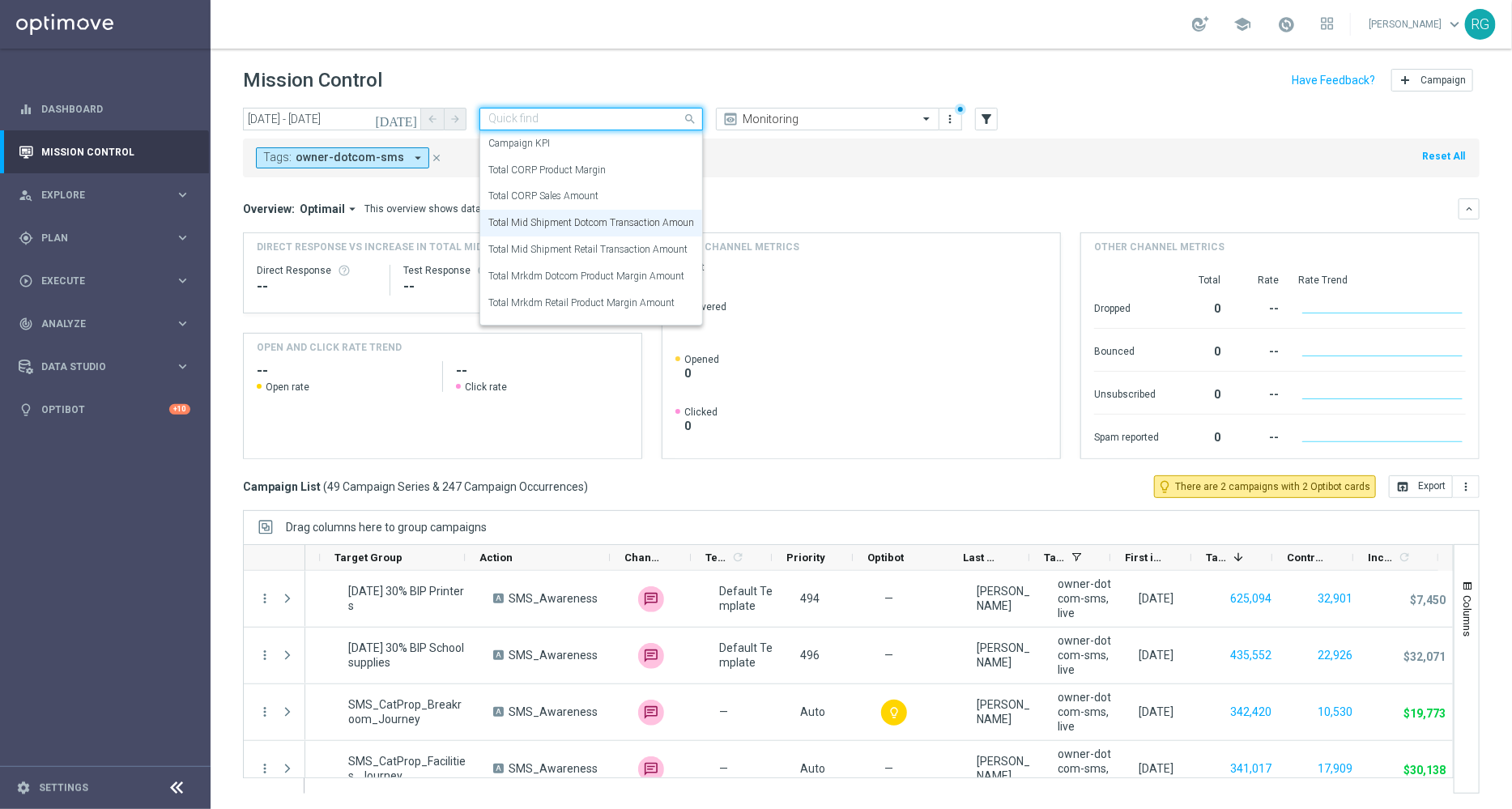 click 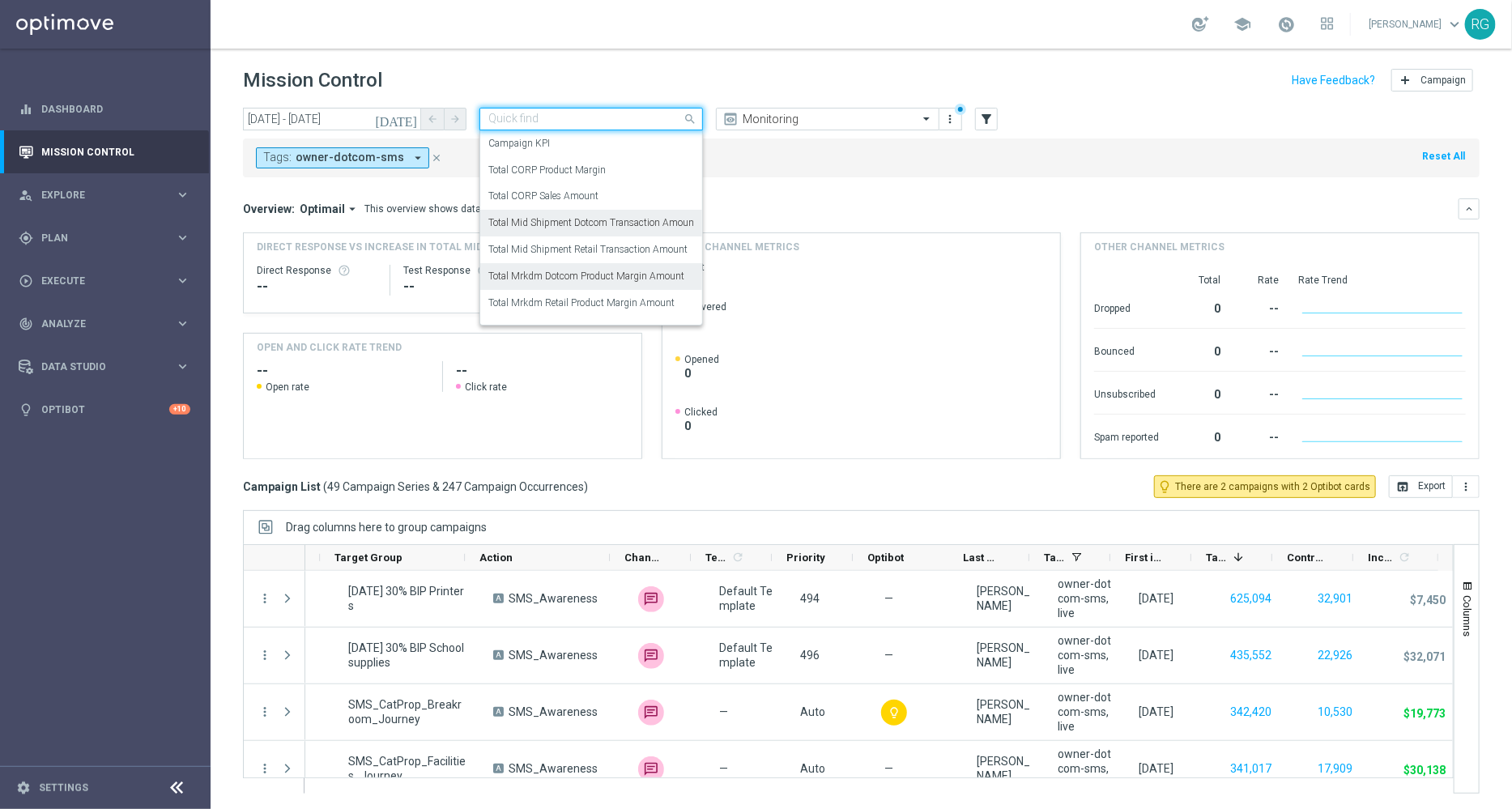 click on "Total Mrkdm Dotcom Product Margin Amount" at bounding box center [586, 276] 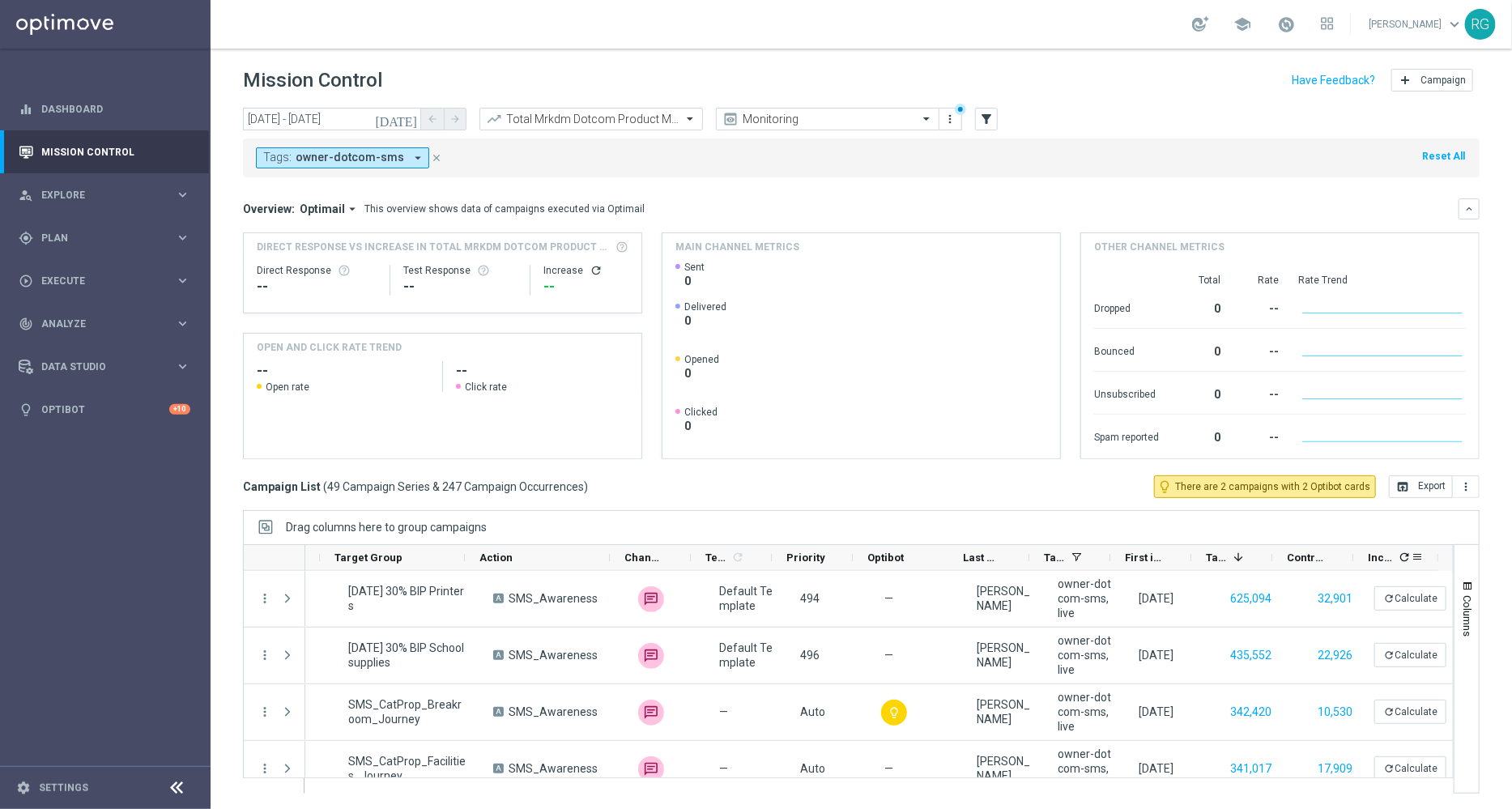 click on "refresh" at bounding box center [1404, 557] 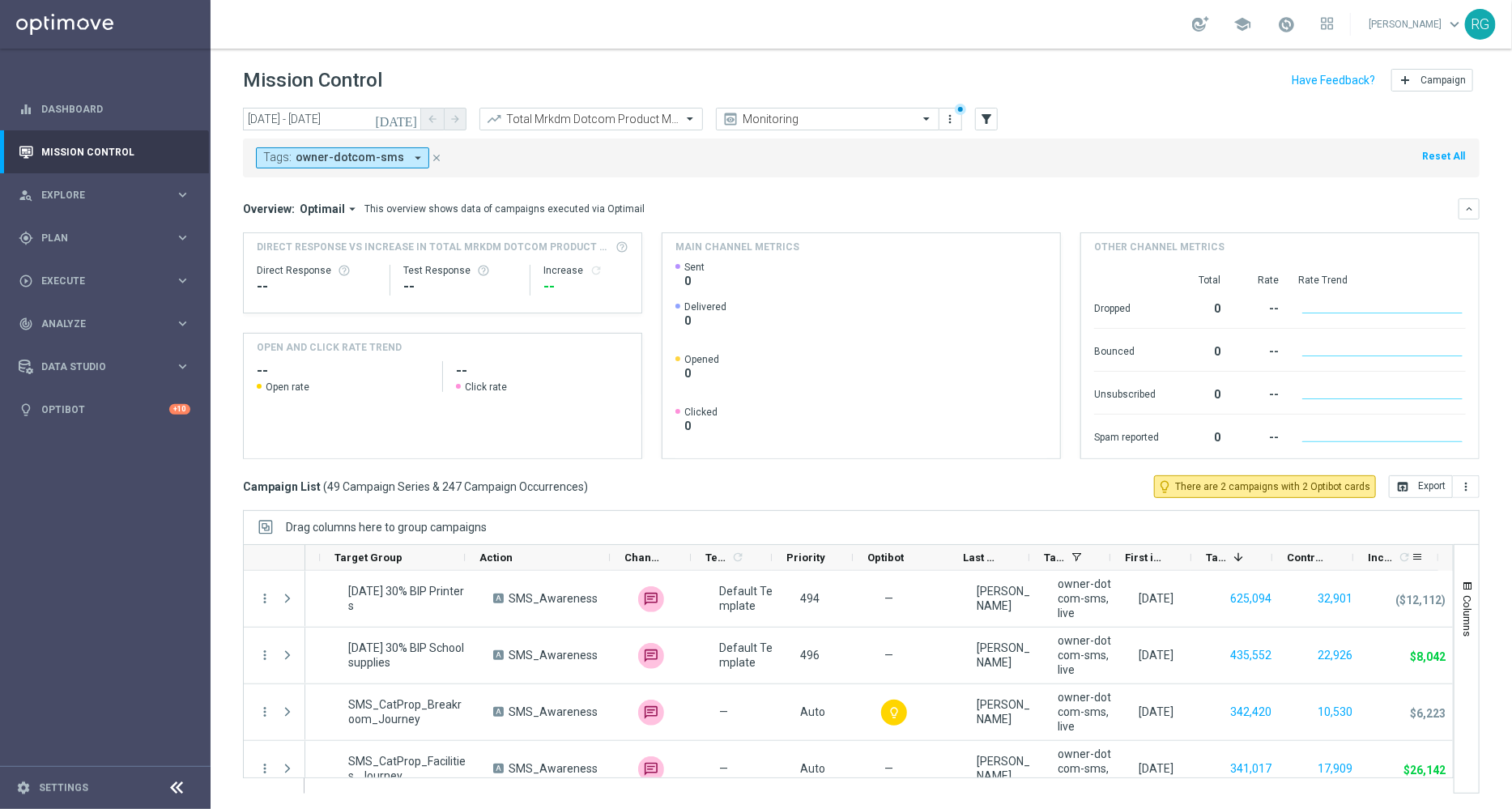 click on "Drag columns here to group campaigns Drag here to set column labels" at bounding box center (861, 660) 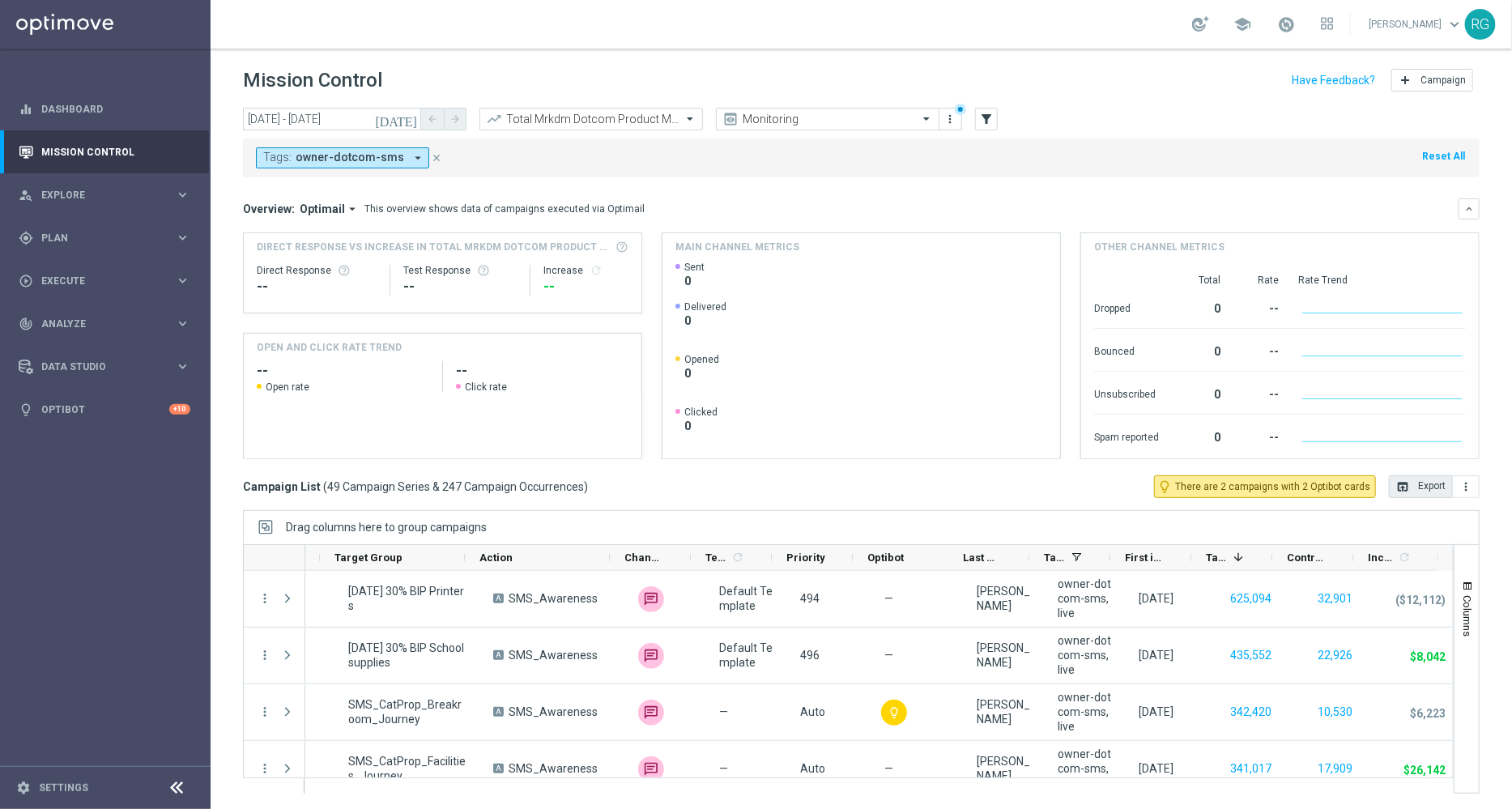 click on "open_in_browser
Export" 